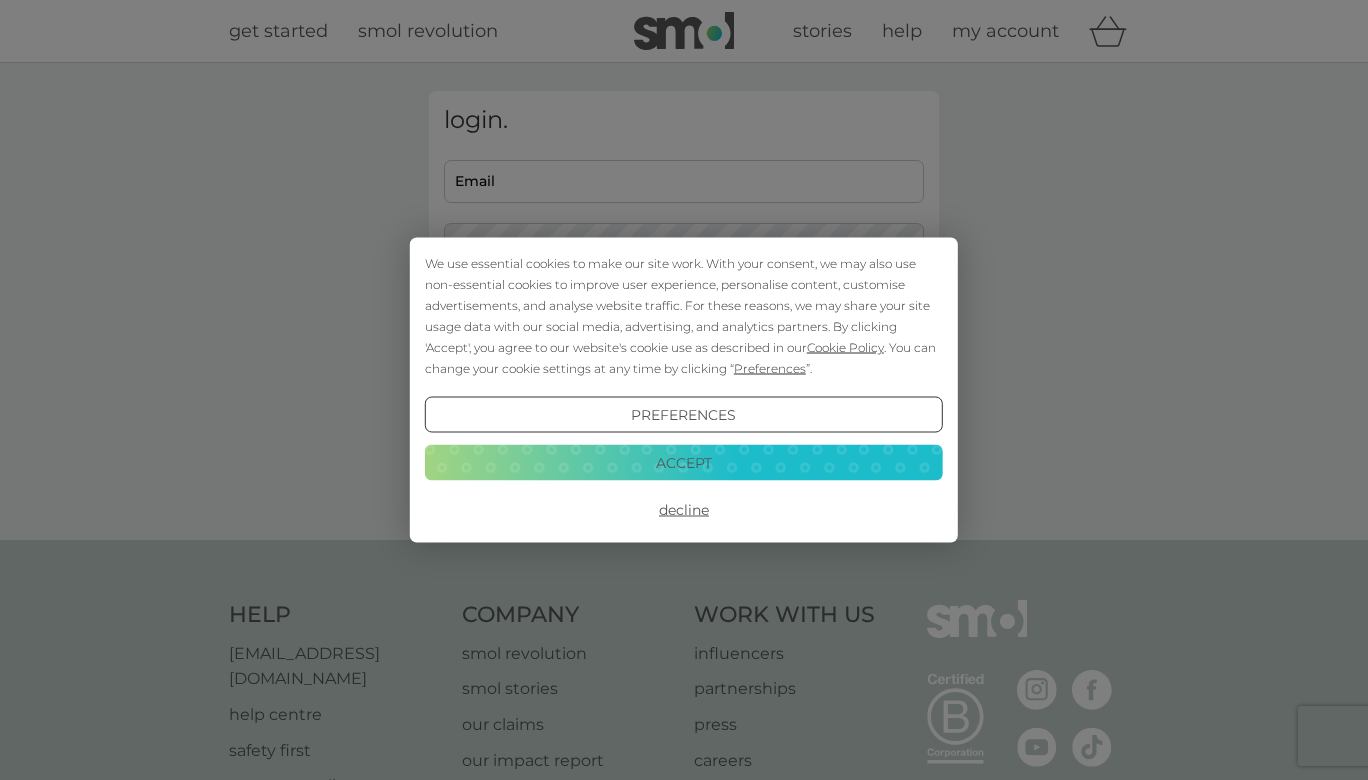 scroll, scrollTop: 0, scrollLeft: 0, axis: both 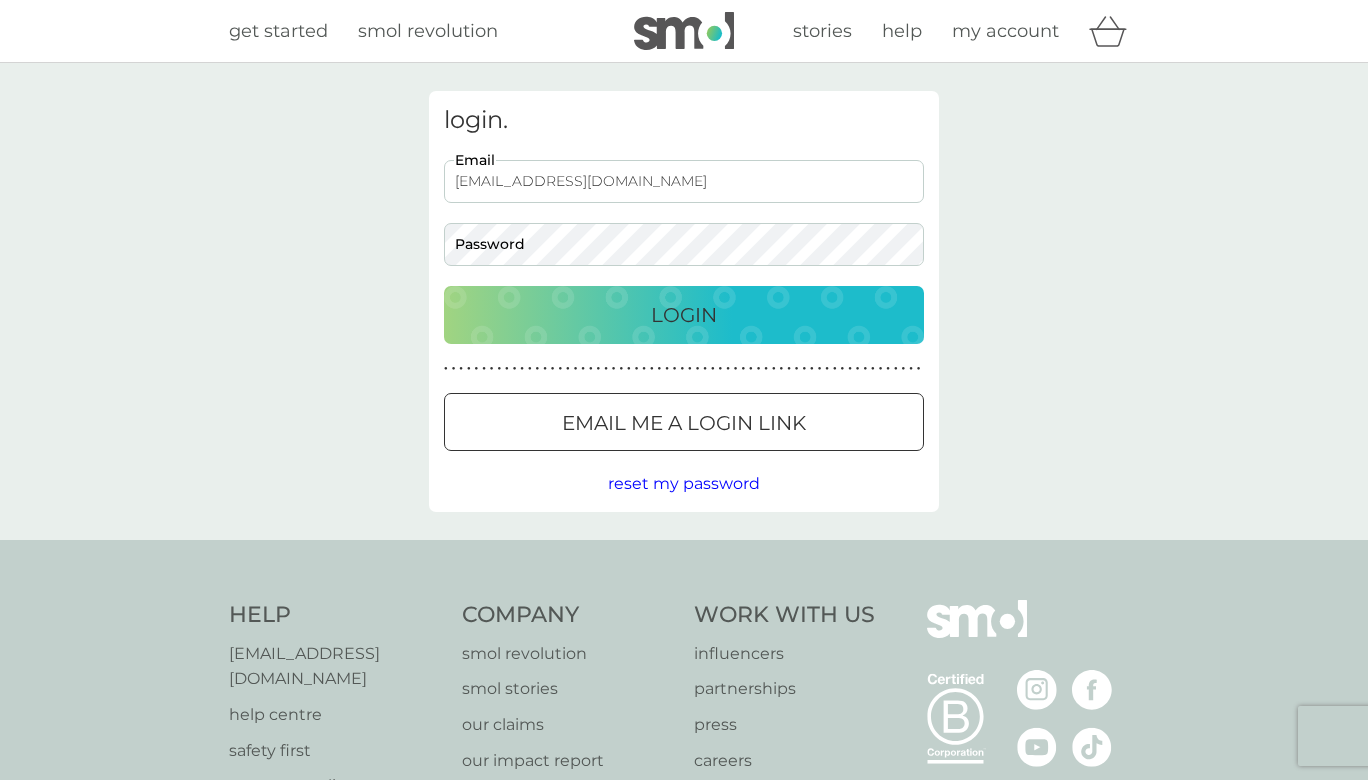 type on "vickiwatson97@gmail.com" 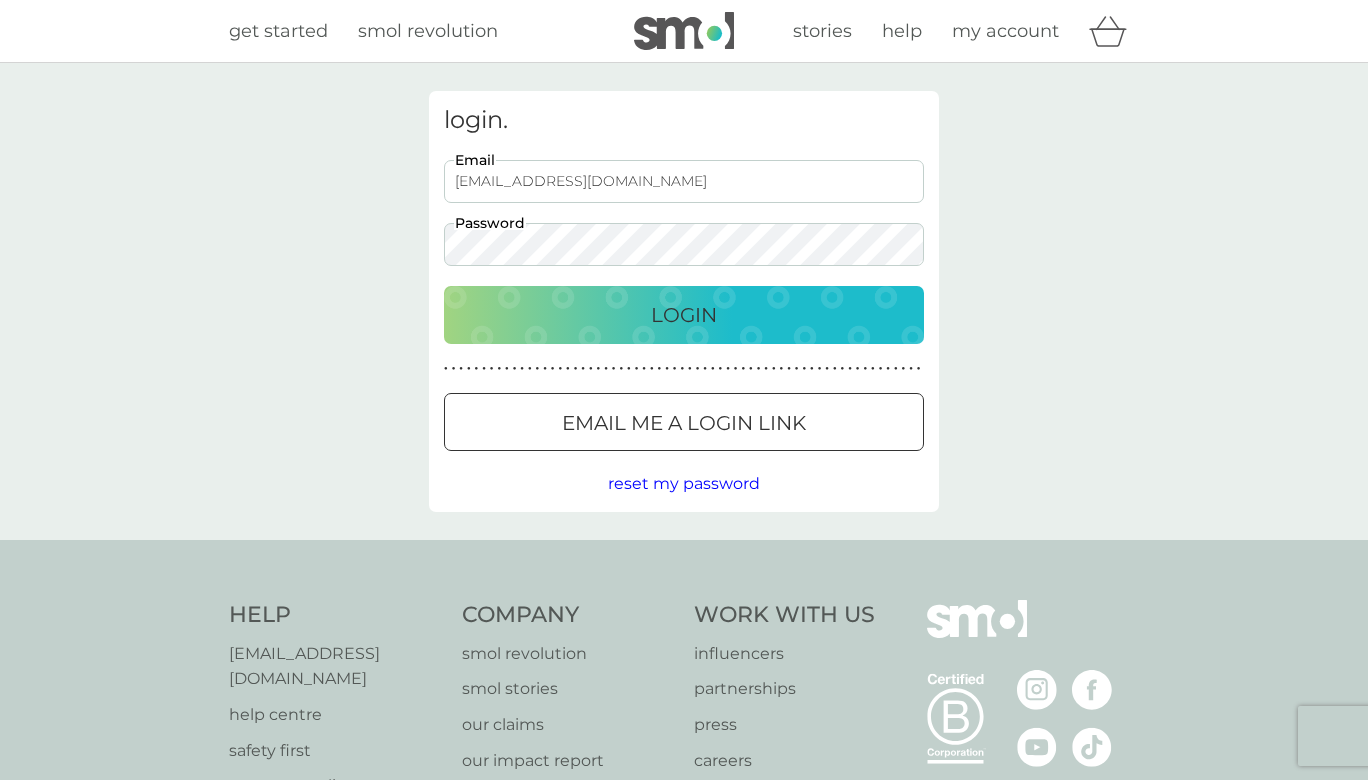 click on "Login" at bounding box center [684, 315] 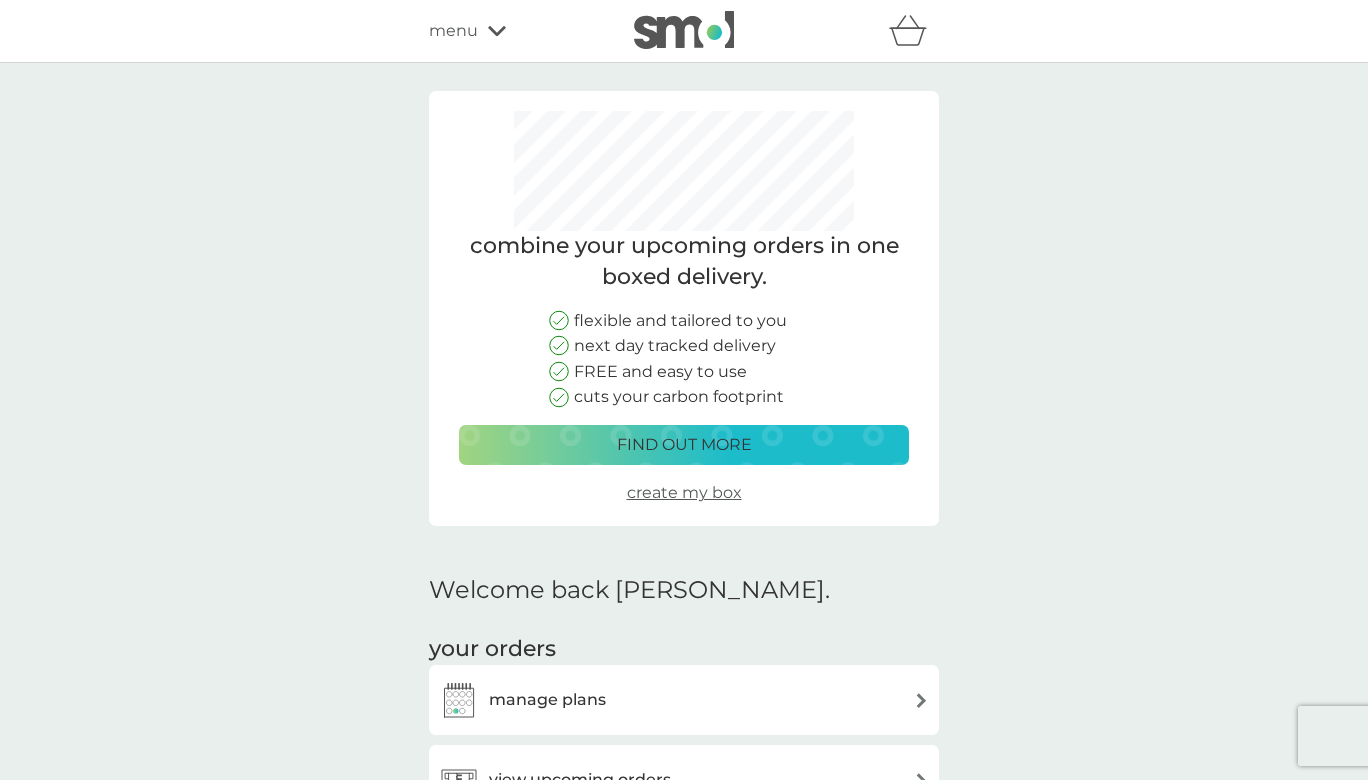 scroll, scrollTop: 0, scrollLeft: 0, axis: both 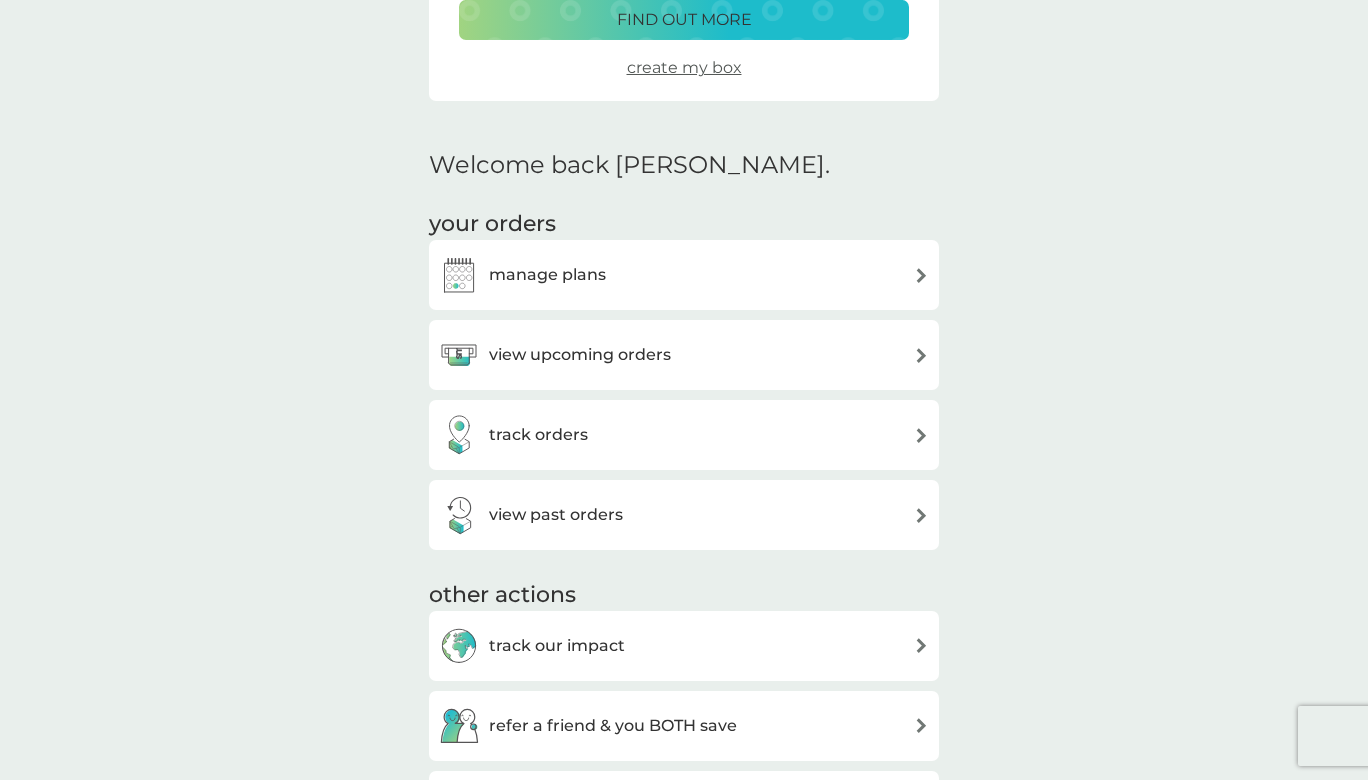 click on "view upcoming orders" at bounding box center (684, 355) 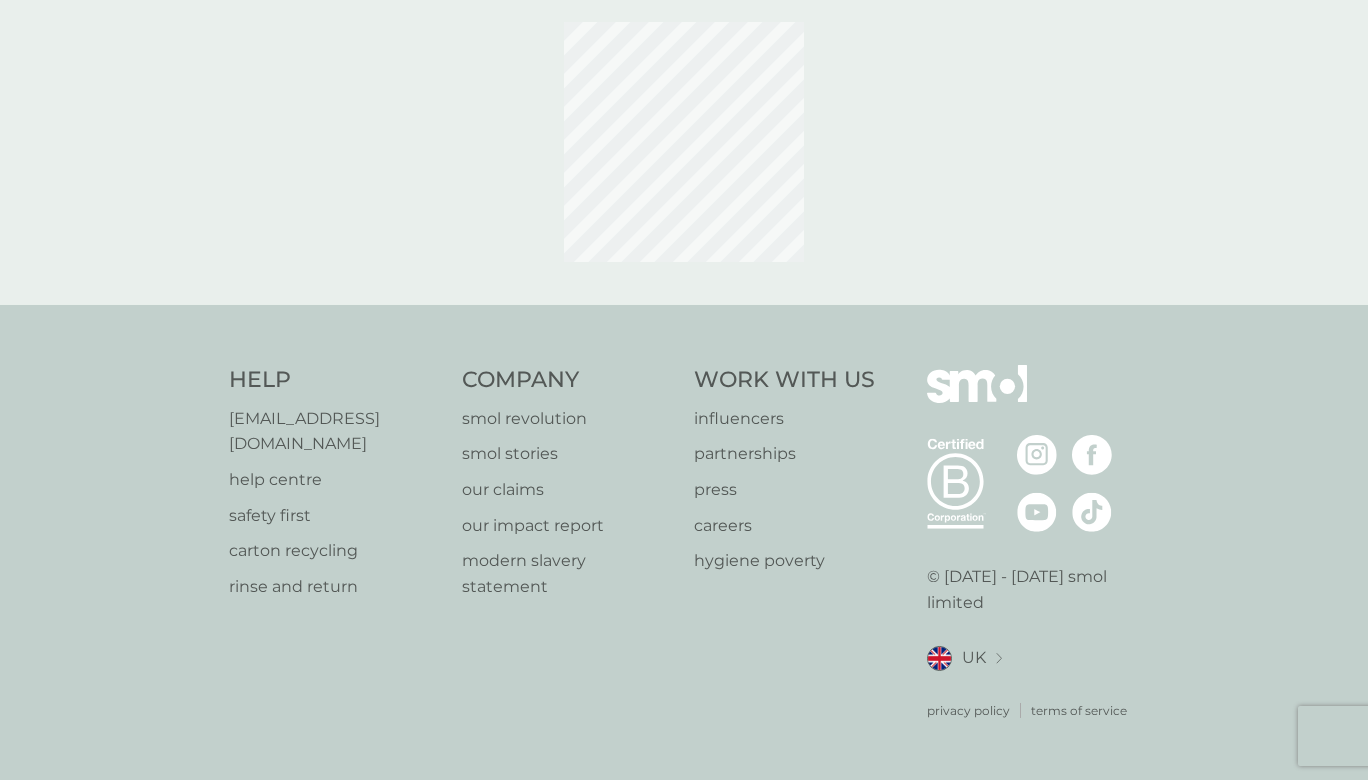 scroll, scrollTop: 0, scrollLeft: 0, axis: both 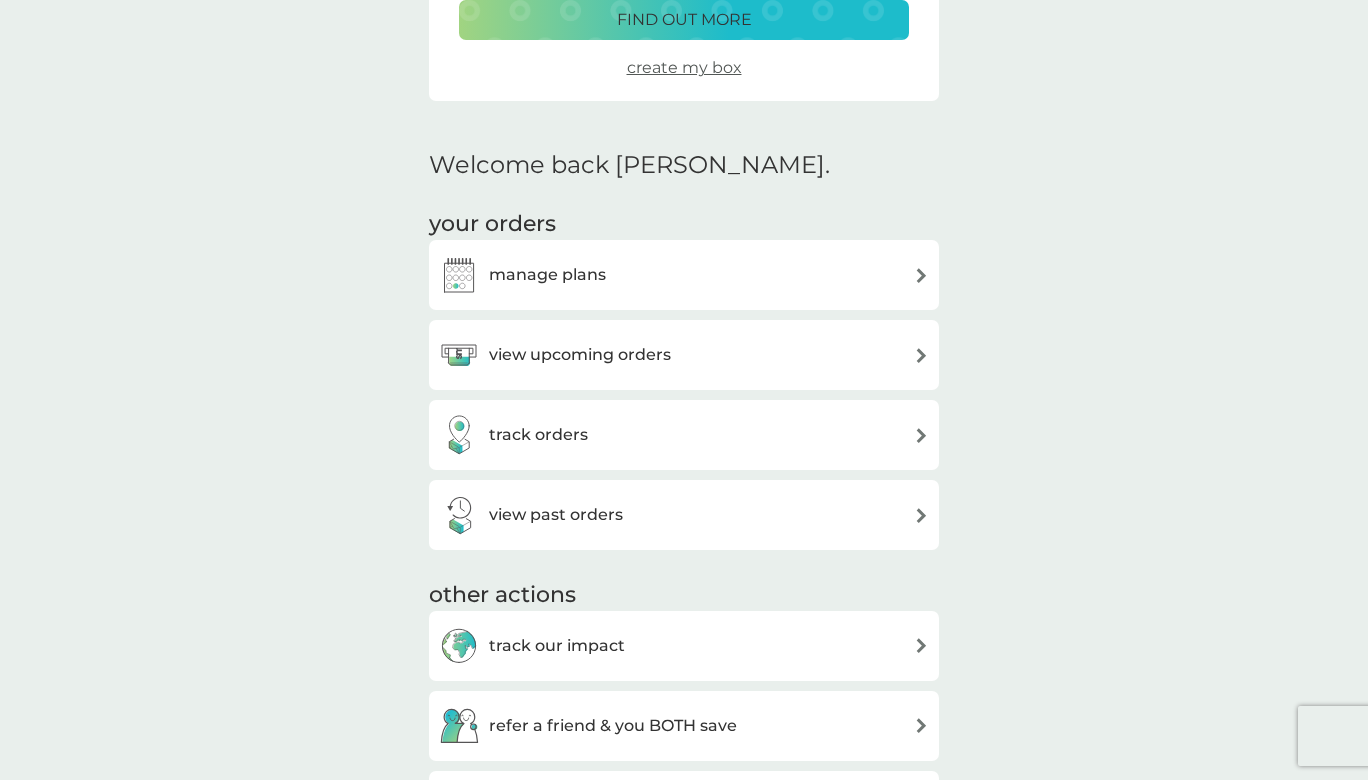 click at bounding box center [921, 275] 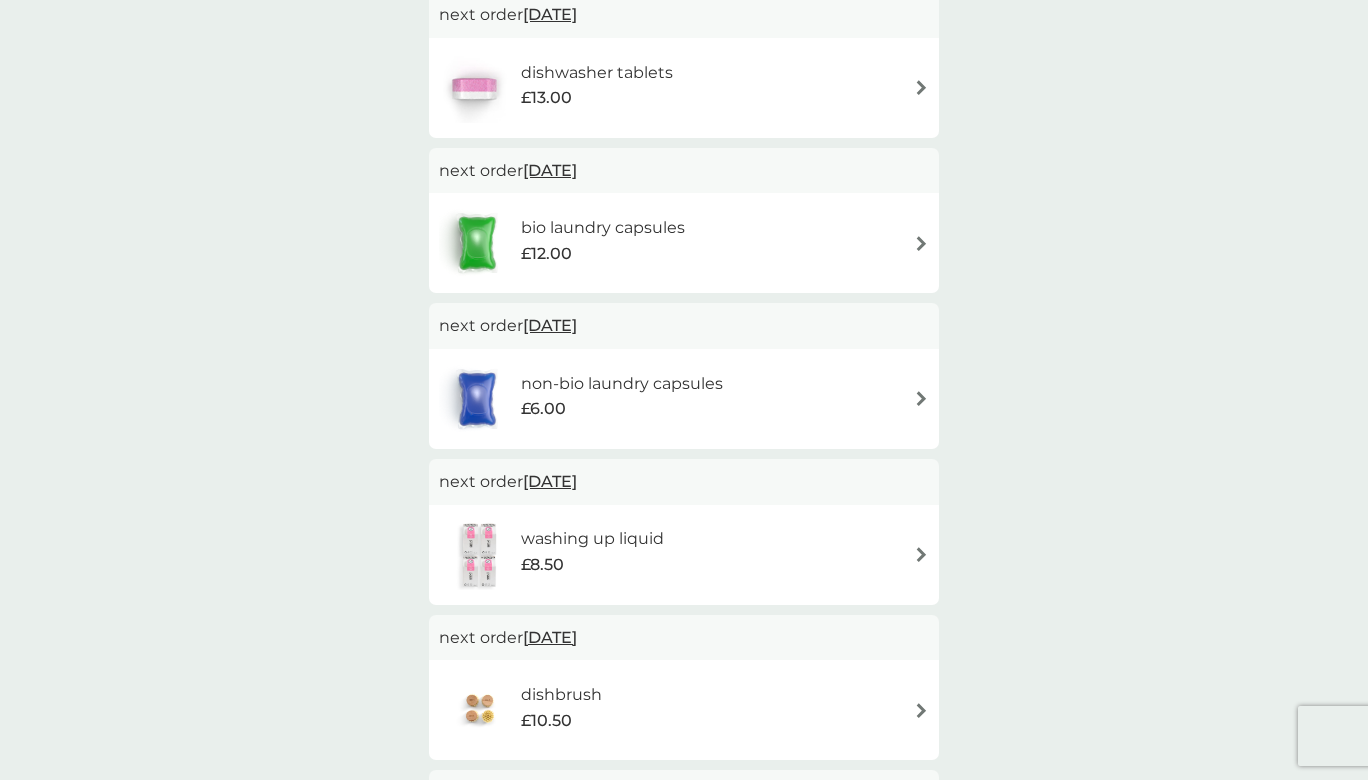 scroll, scrollTop: 0, scrollLeft: 0, axis: both 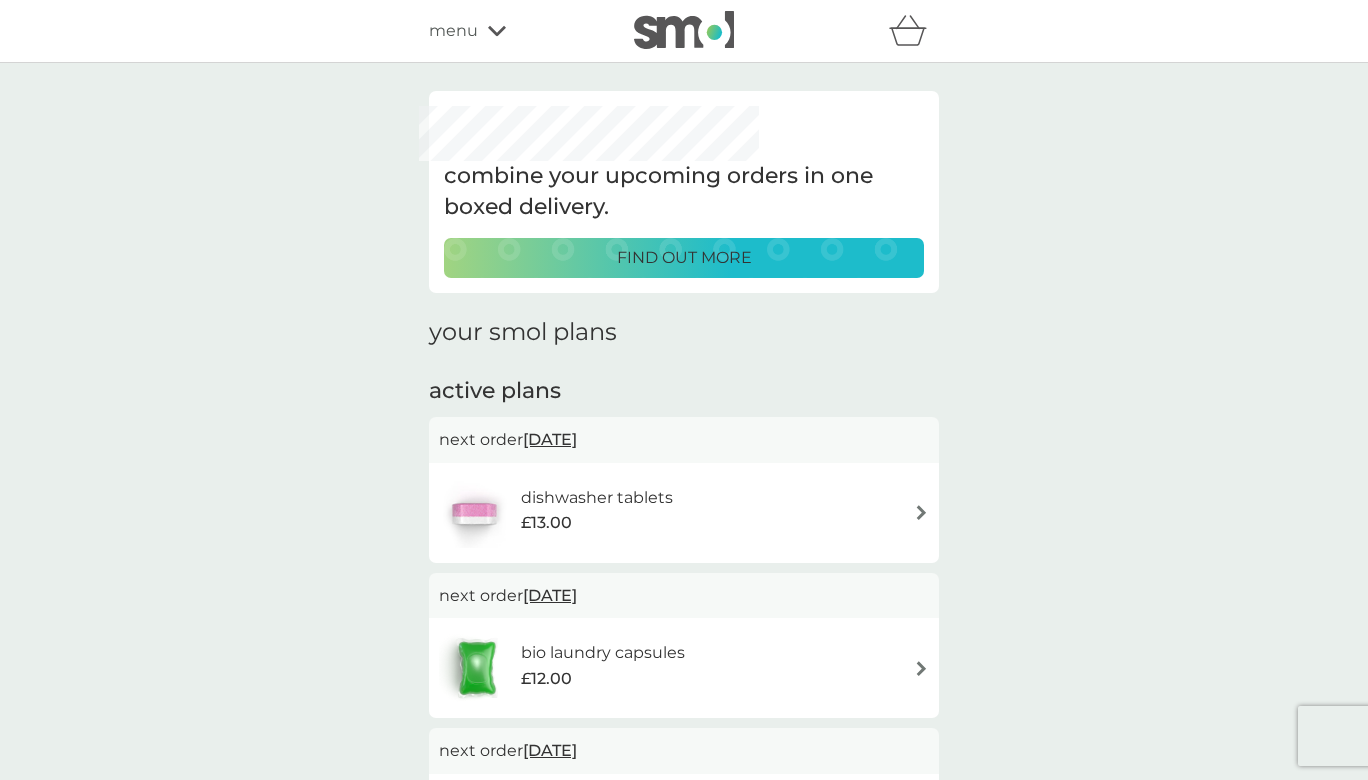 click at bounding box center (921, 668) 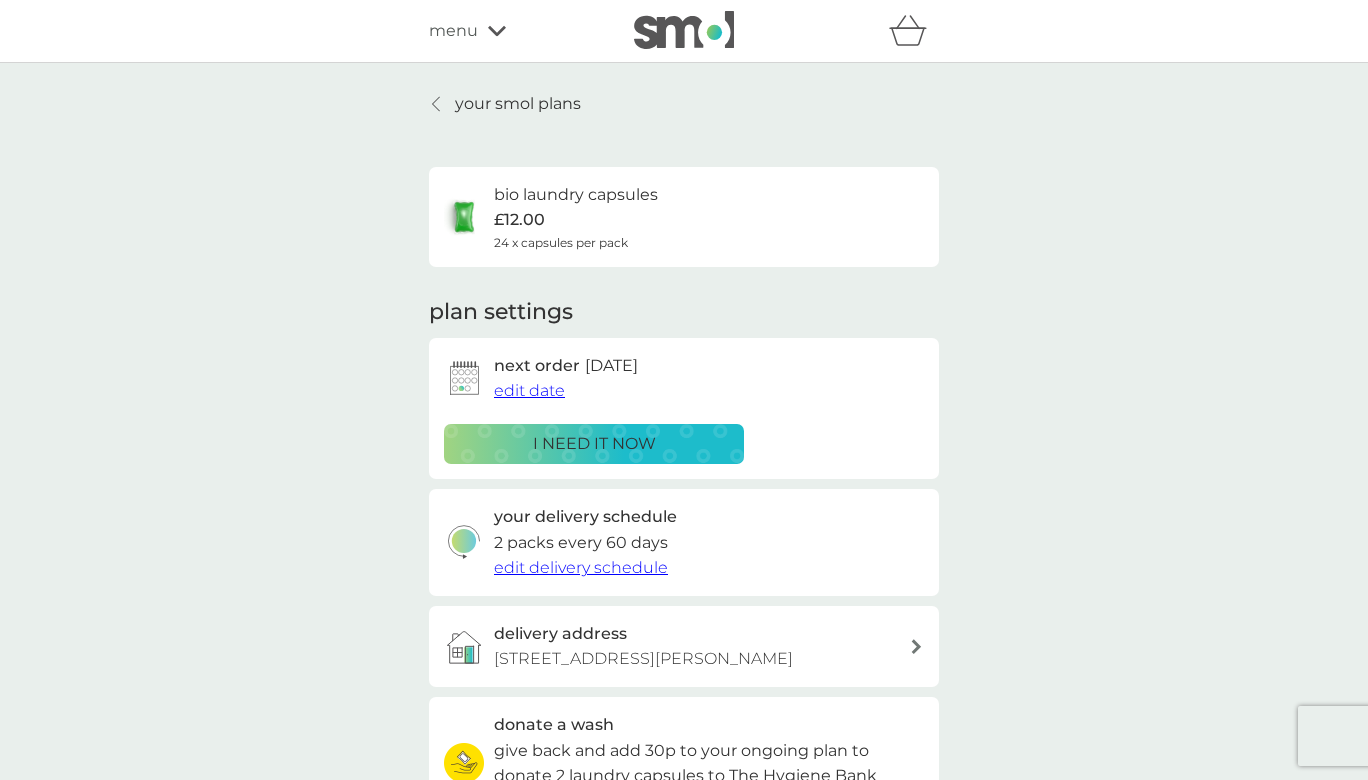 click on "edit delivery schedule" at bounding box center (581, 567) 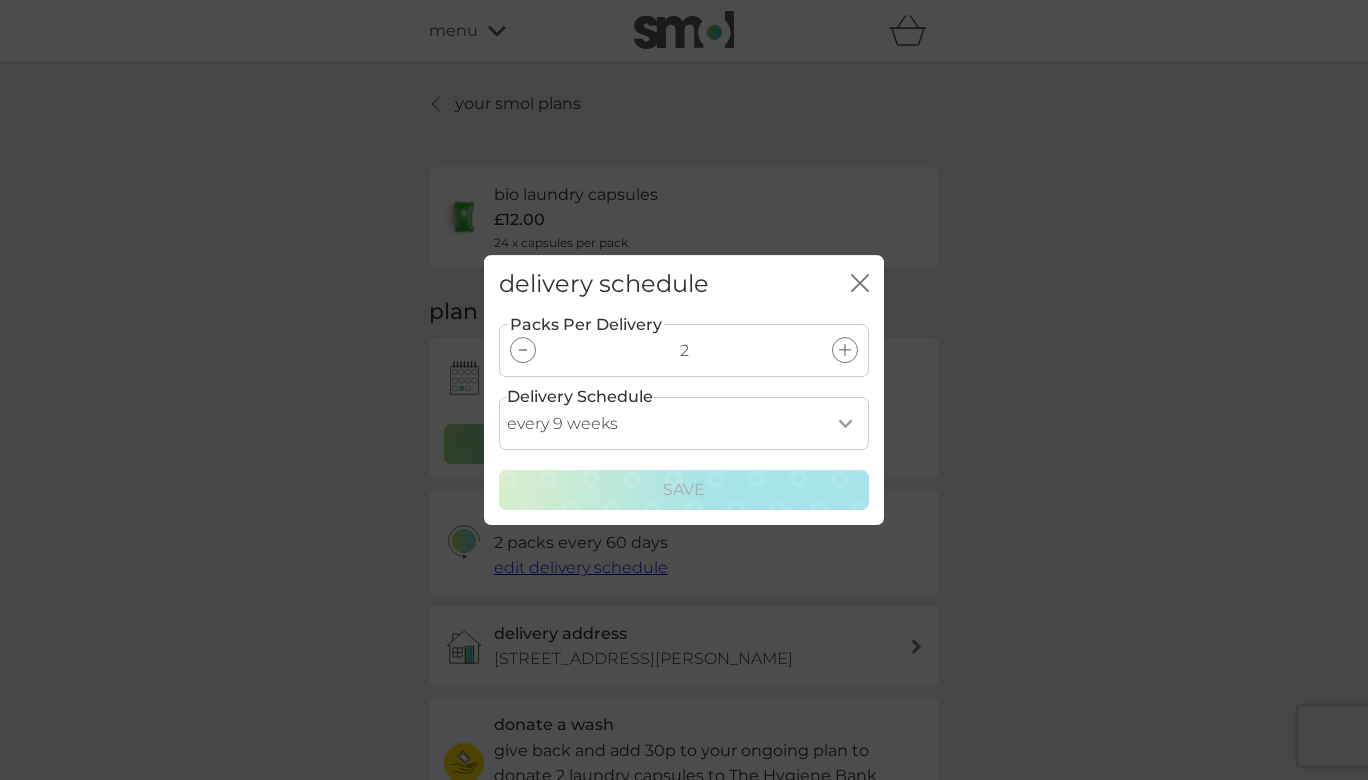 click on "every 1 week every 2 weeks every 3 weeks every 4 weeks every 5 weeks every 6 weeks every 7 weeks every 8 weeks every 9 weeks every 10 weeks every 11 weeks every 12 weeks every 13 weeks every 14 weeks every 15 weeks every 16 weeks every 17 weeks" at bounding box center (684, 423) 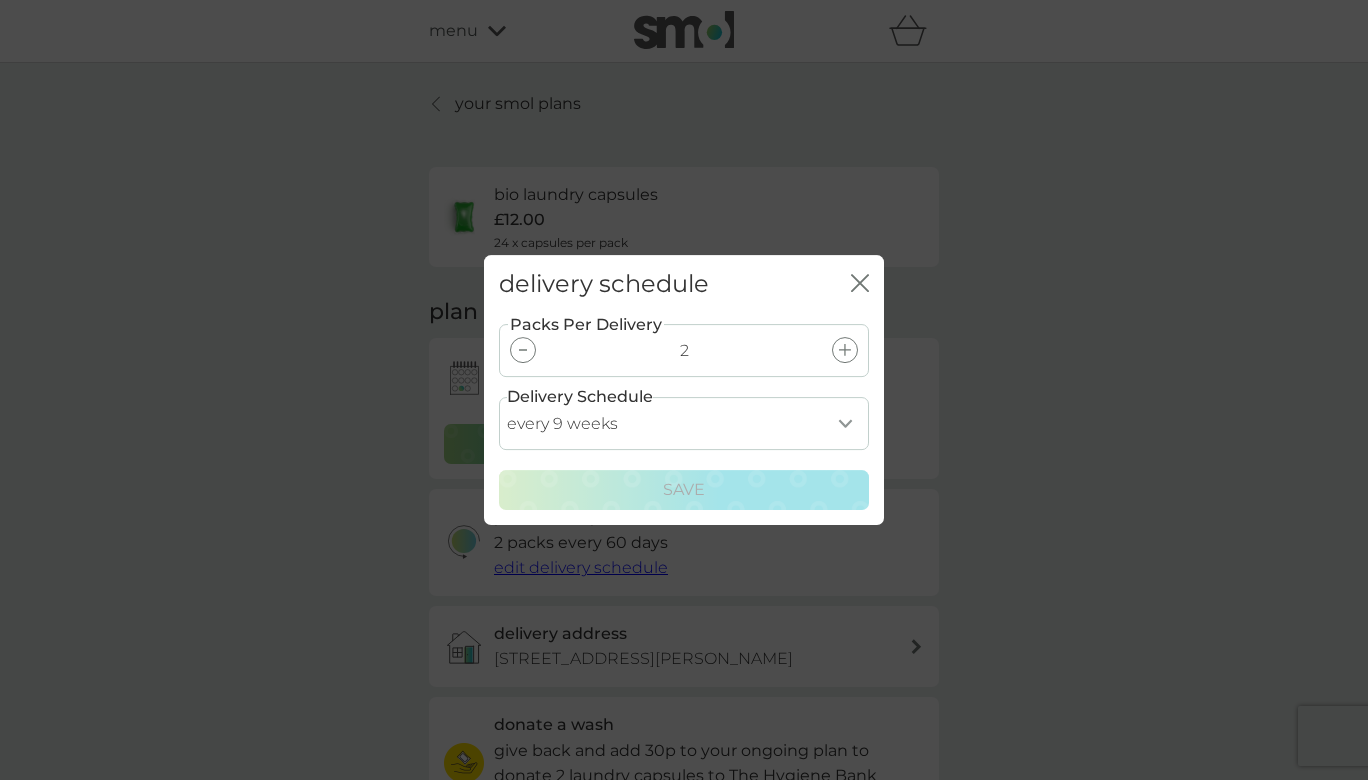 select on "49" 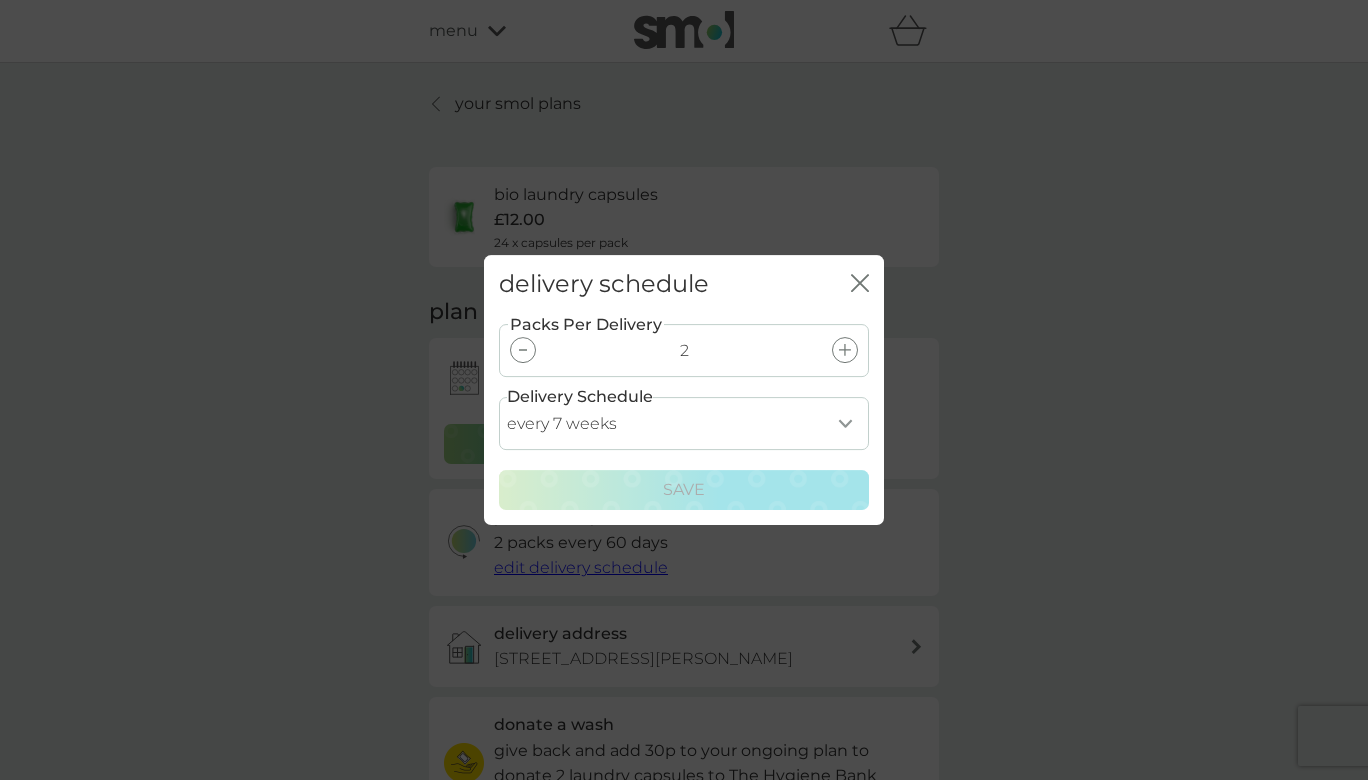 click on "every 7 weeks" at bounding box center (0, 0) 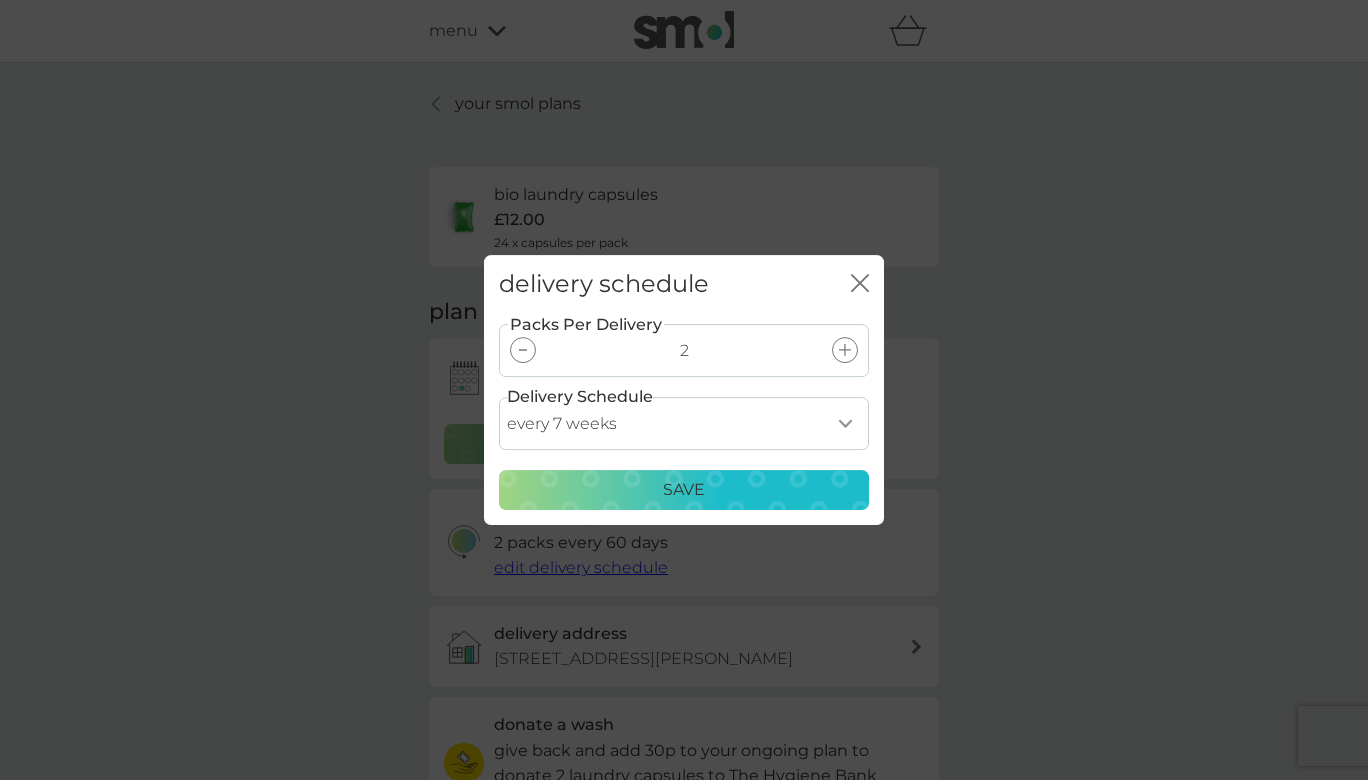click on "Save" at bounding box center [684, 490] 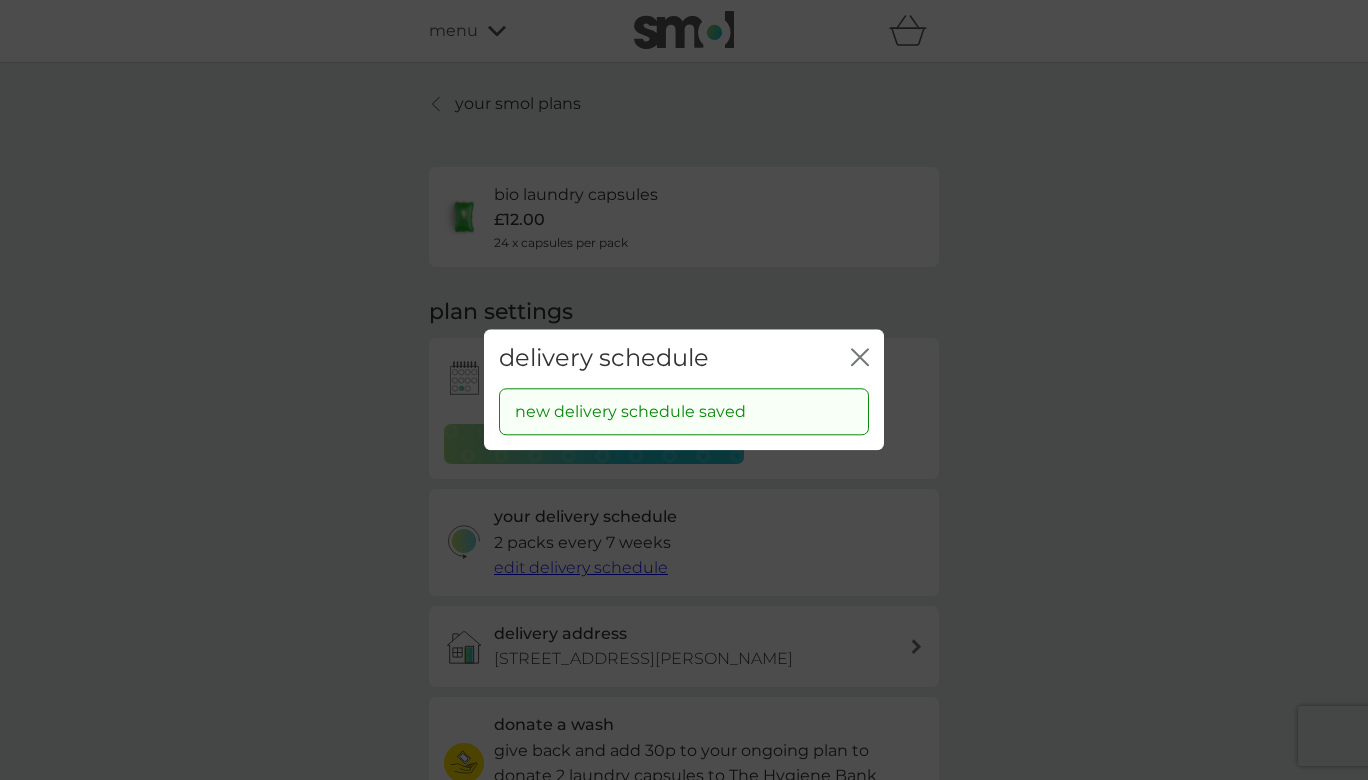 click 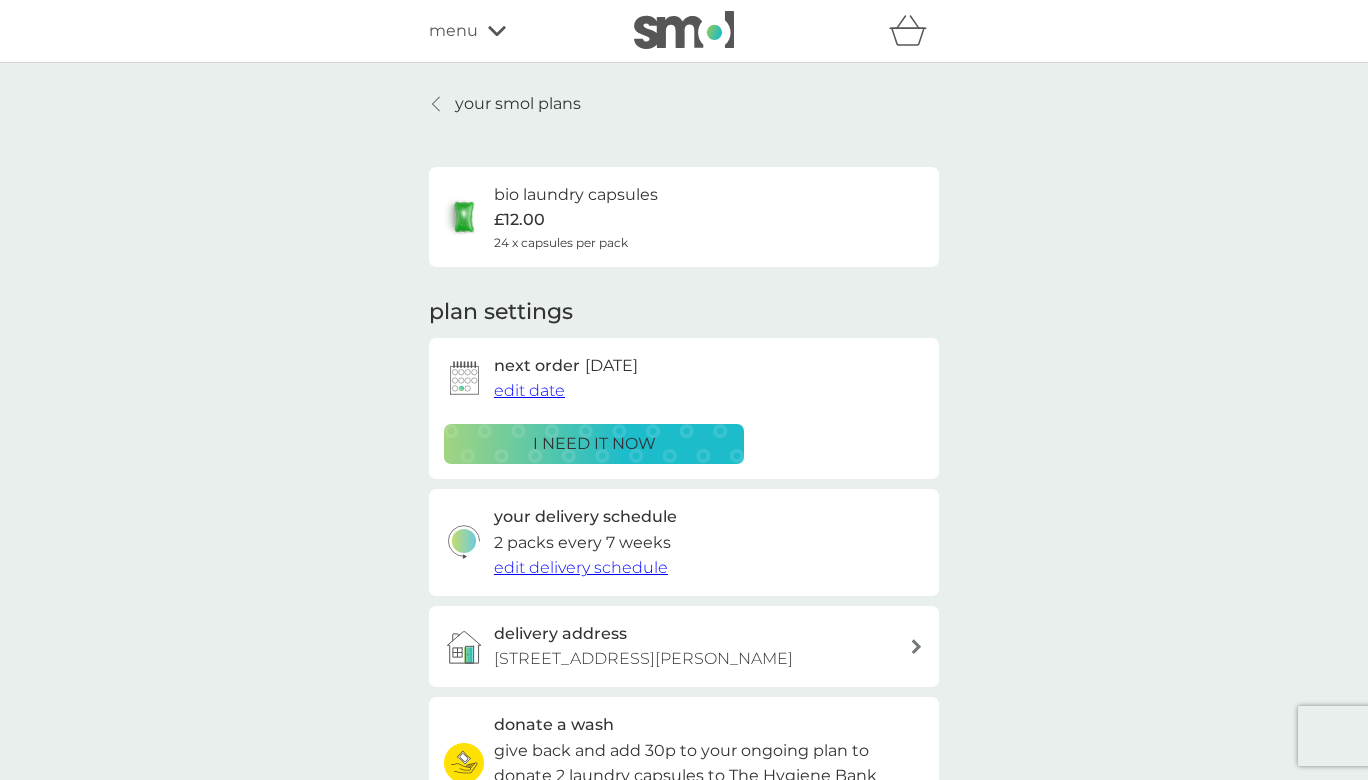 click on "i need it now" at bounding box center [594, 444] 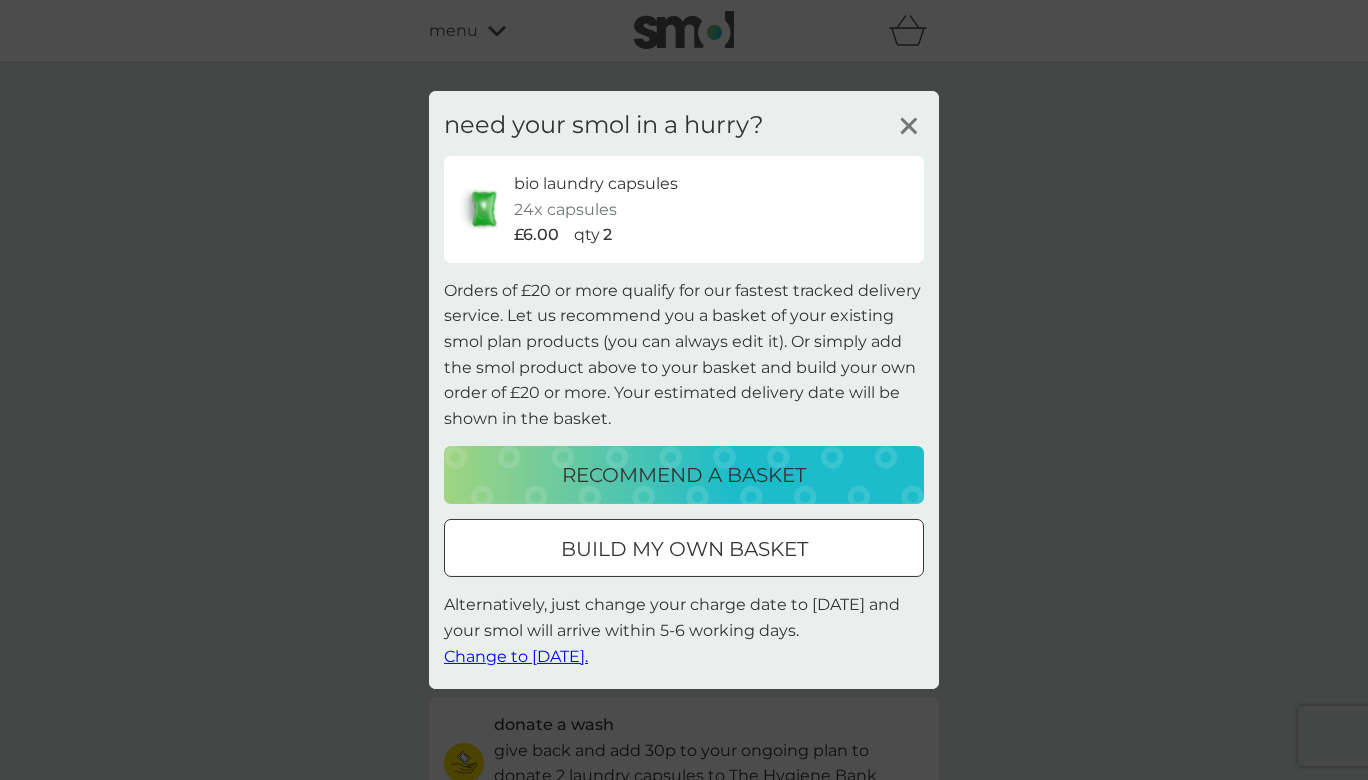 click on "Change to tomorrow." at bounding box center (516, 655) 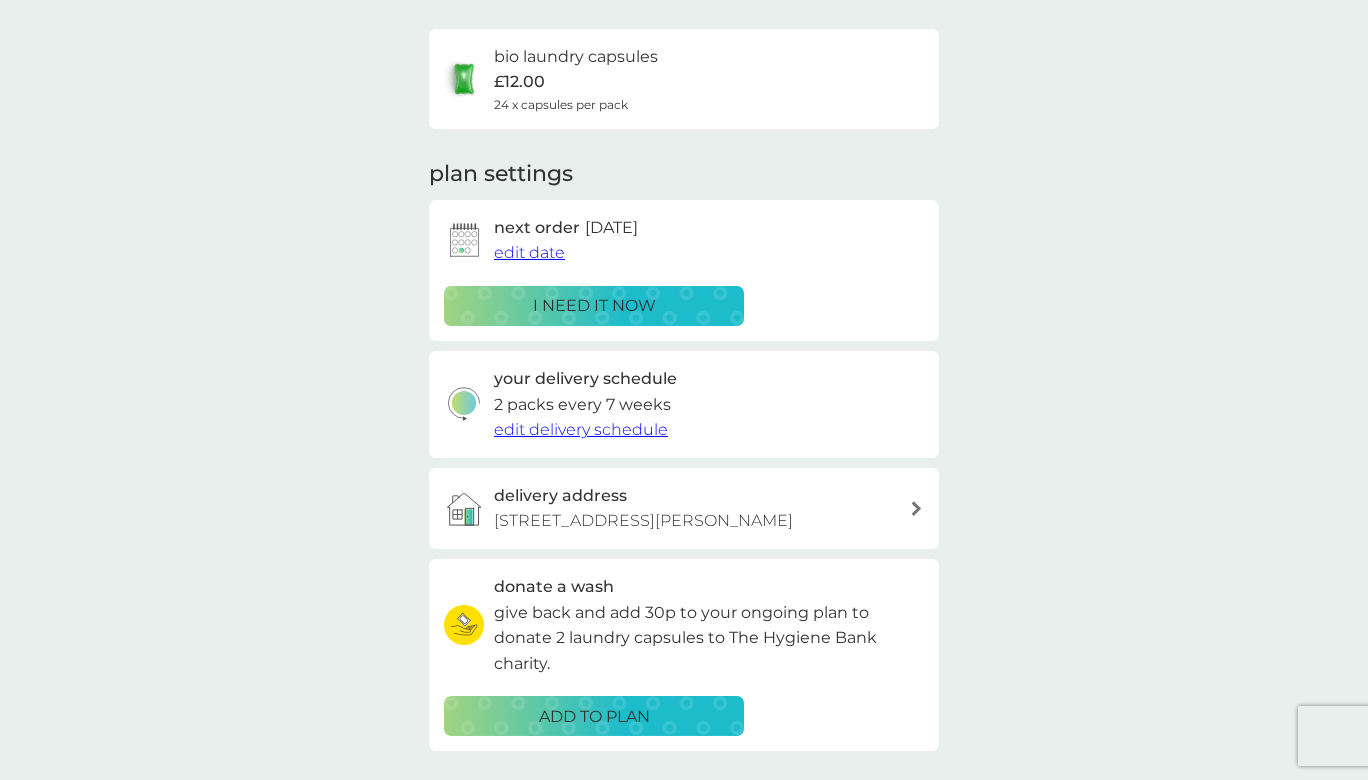 scroll, scrollTop: 0, scrollLeft: 0, axis: both 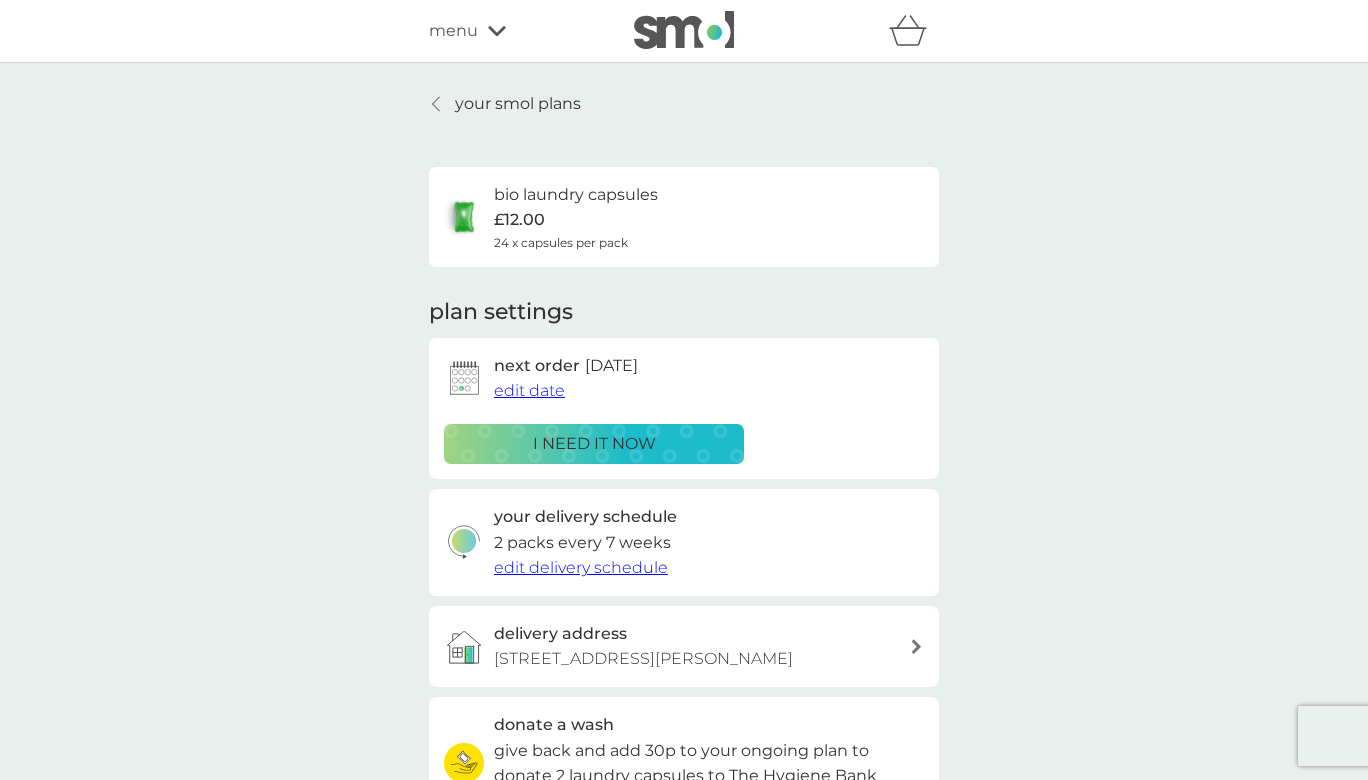 click 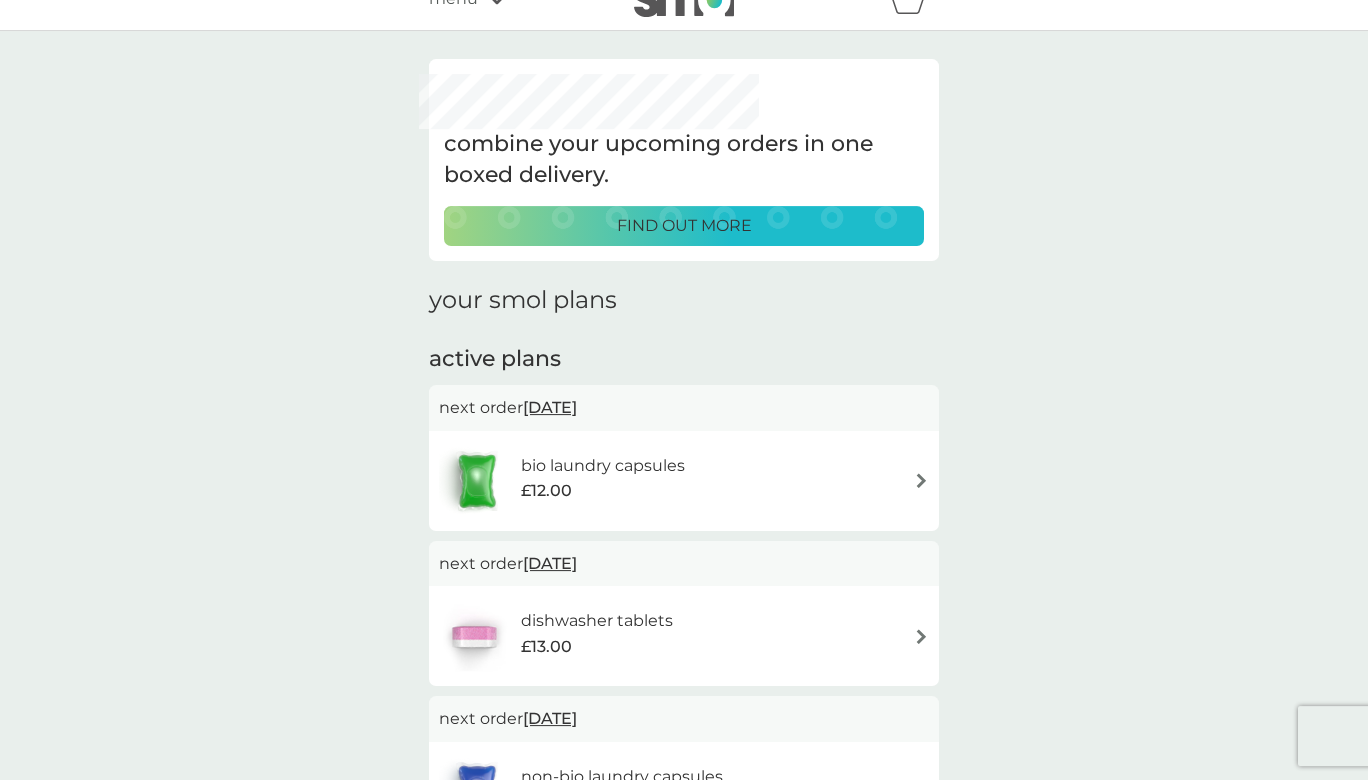 scroll, scrollTop: 0, scrollLeft: 0, axis: both 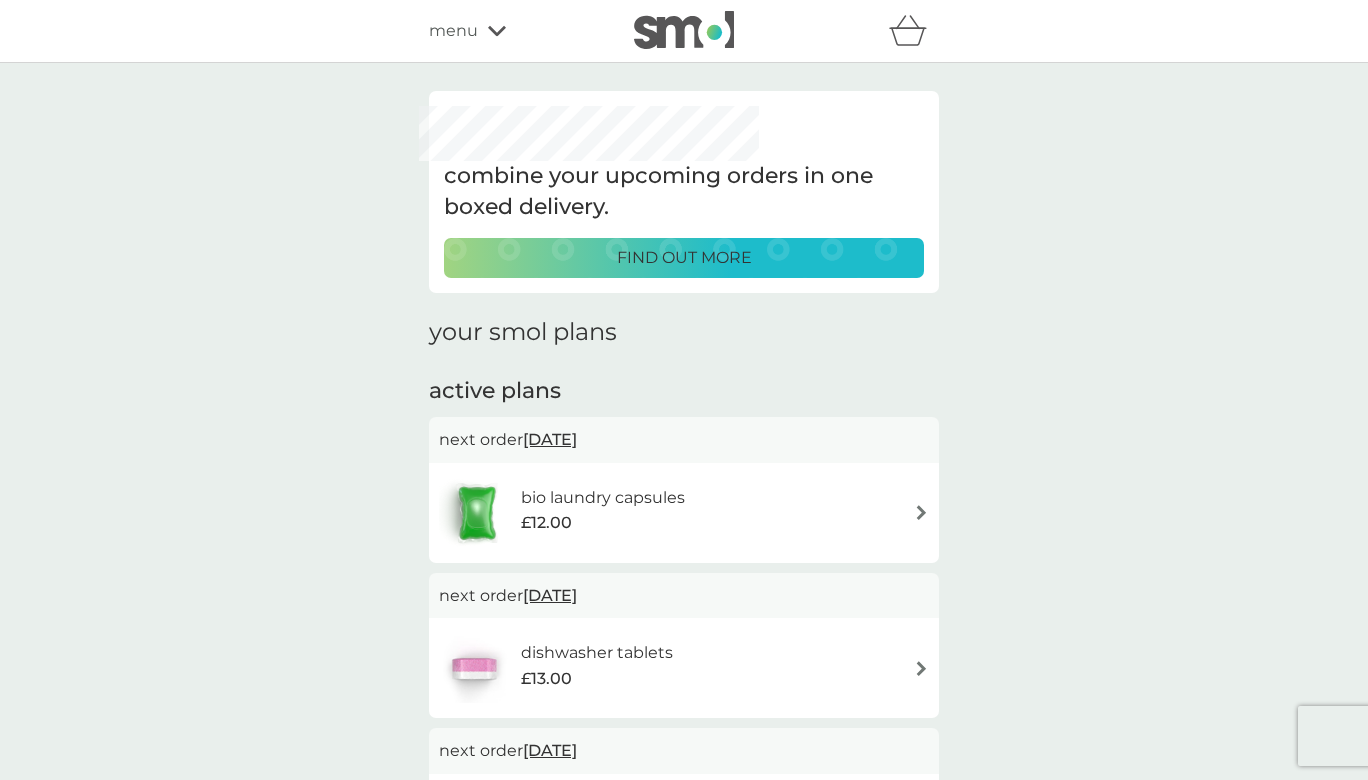 click 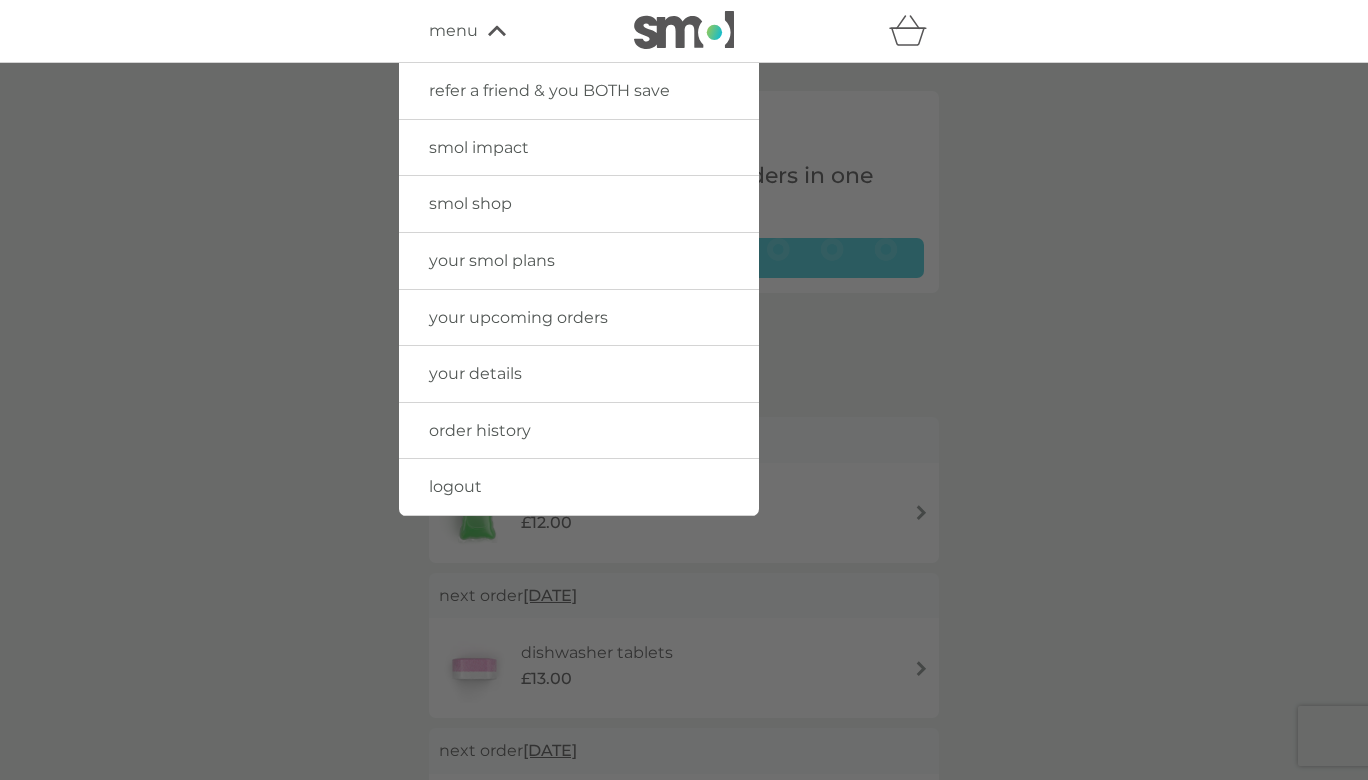 click on "logout" at bounding box center (455, 486) 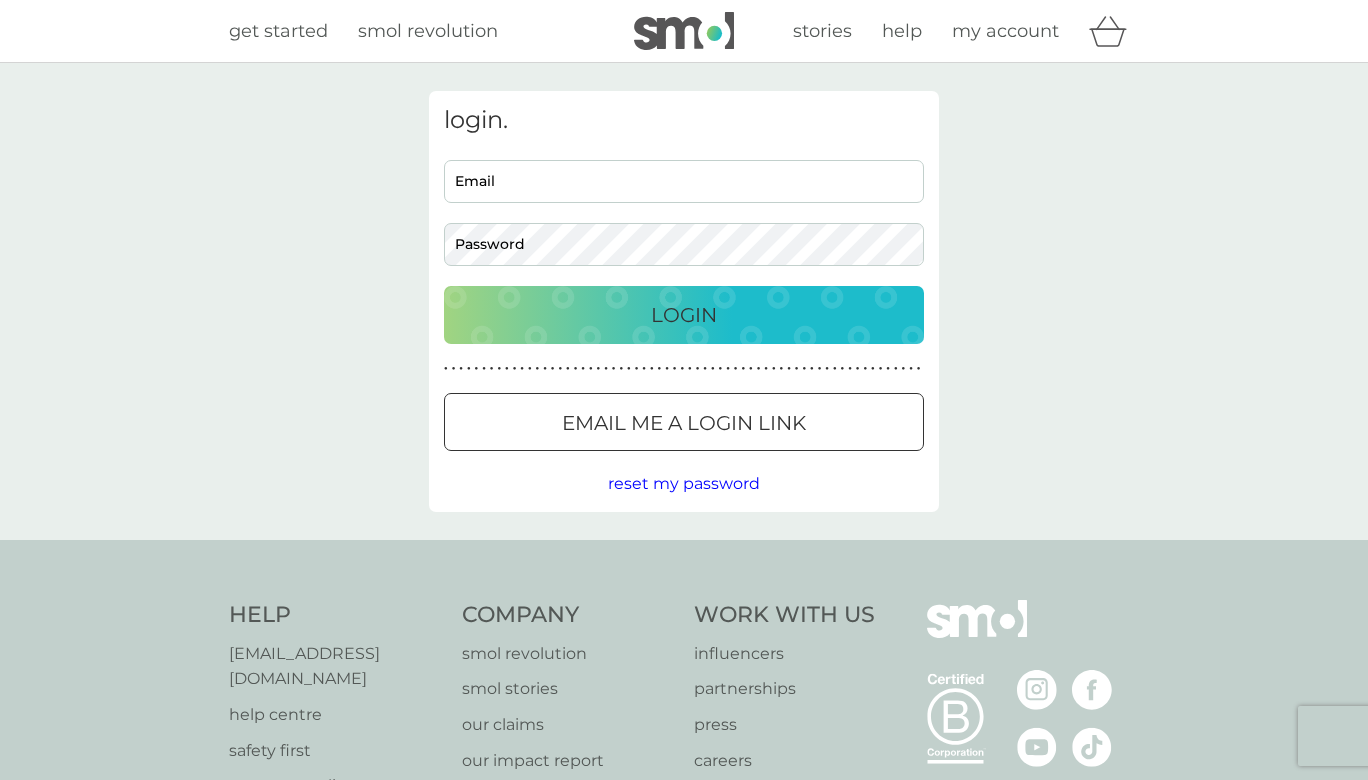 scroll, scrollTop: 0, scrollLeft: 0, axis: both 